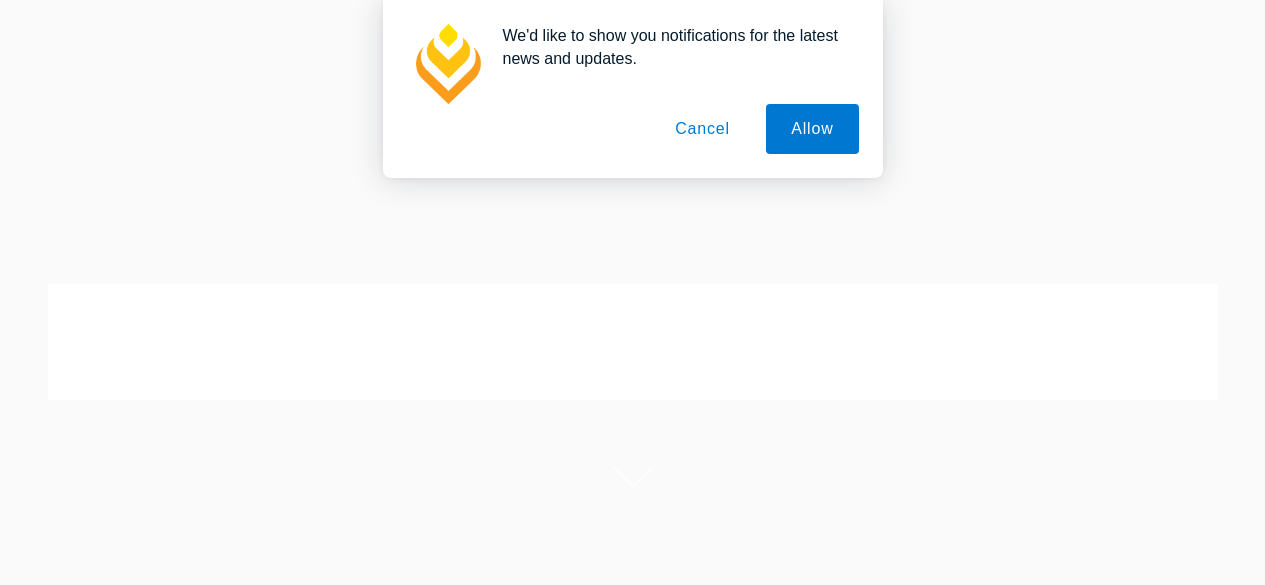 scroll, scrollTop: 0, scrollLeft: 0, axis: both 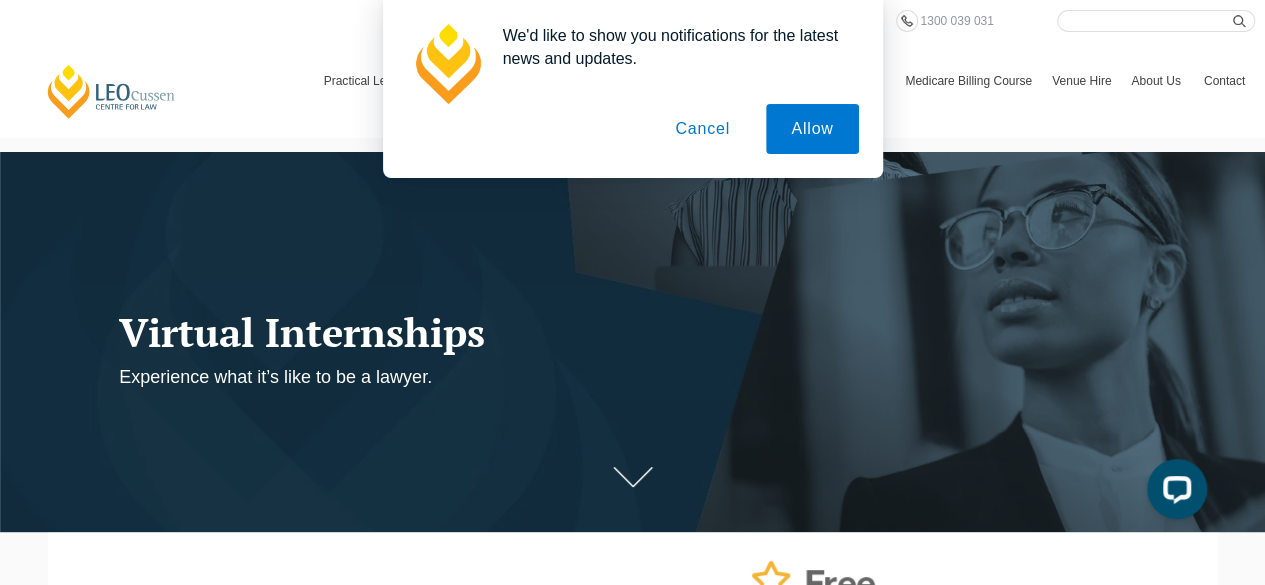 click on "Cancel" at bounding box center [702, 129] 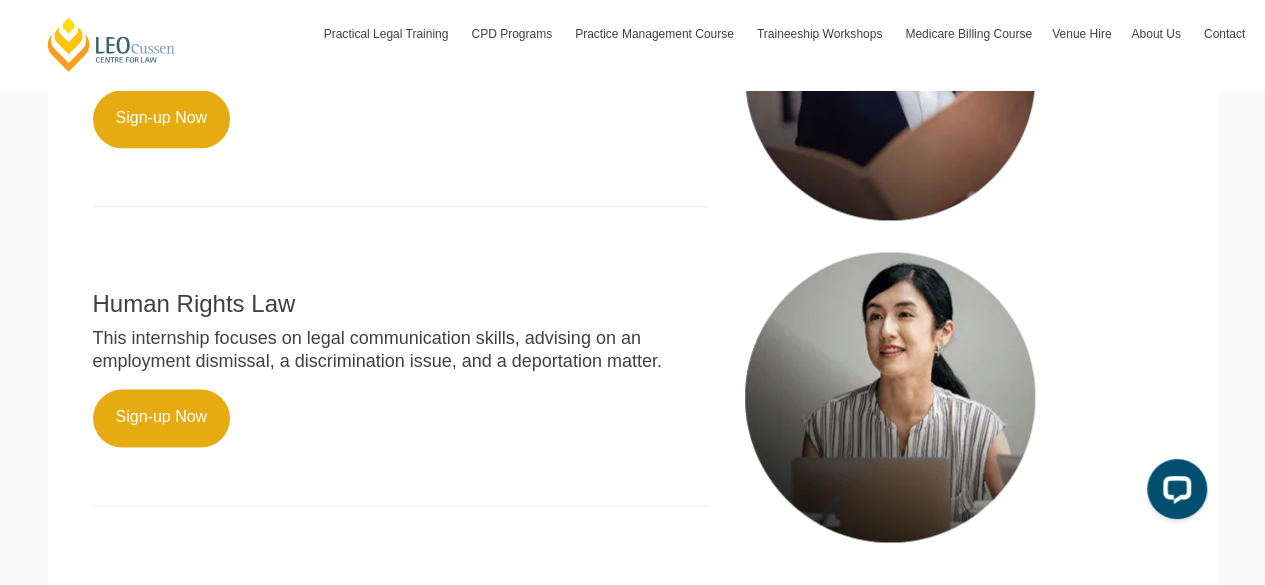 scroll, scrollTop: 1243, scrollLeft: 0, axis: vertical 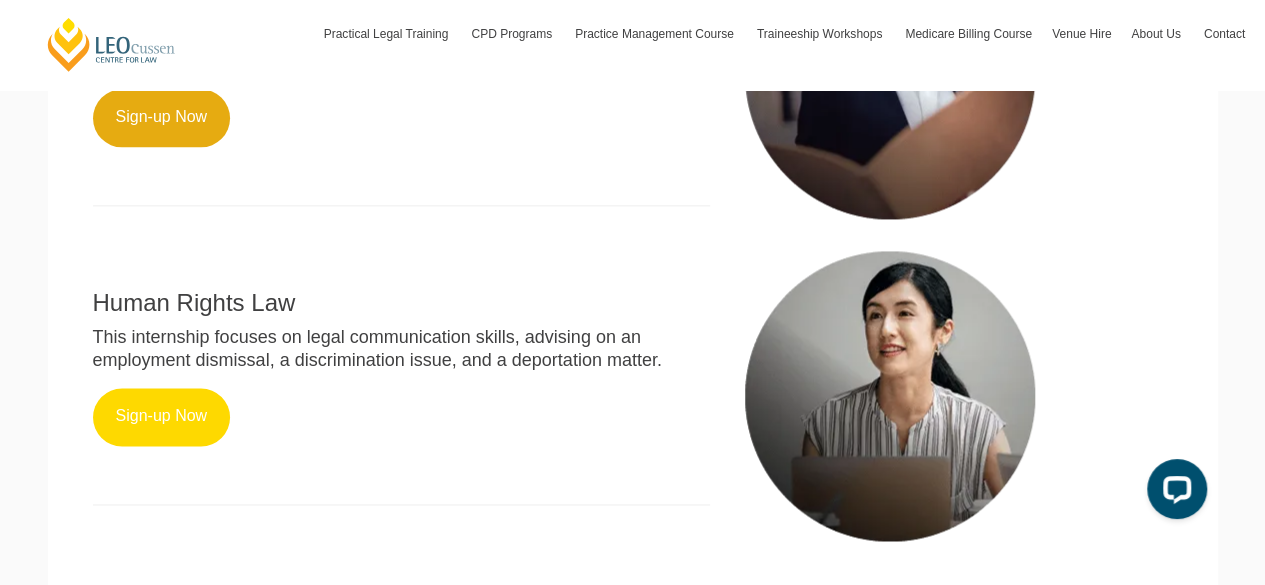 click on "Sign-up Now" at bounding box center (162, 417) 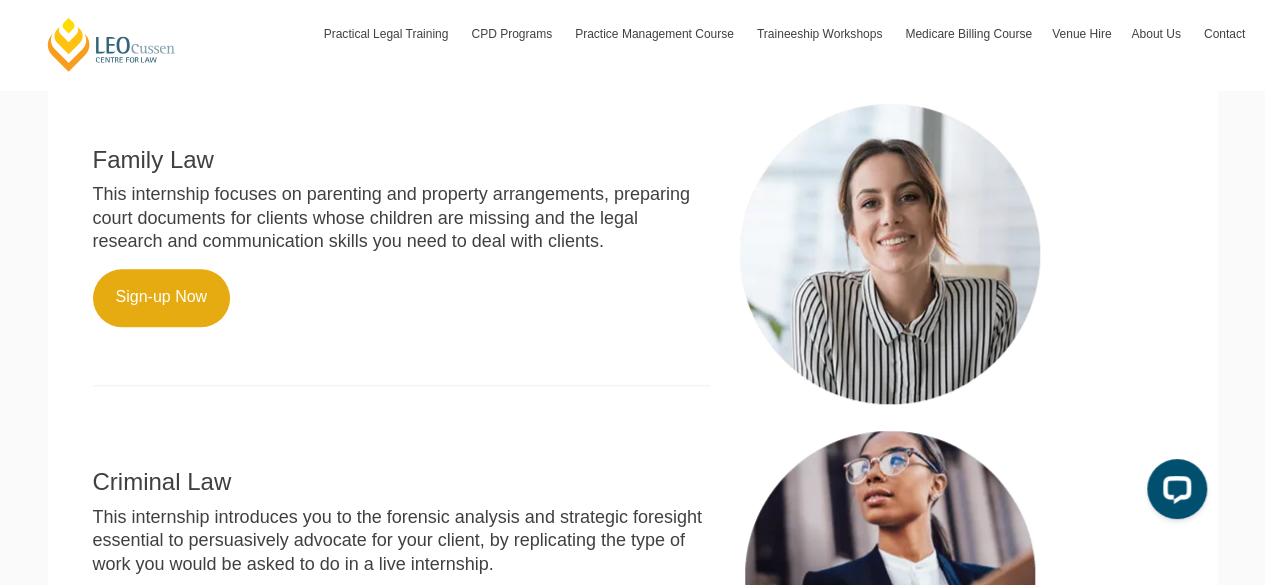 scroll, scrollTop: 749, scrollLeft: 0, axis: vertical 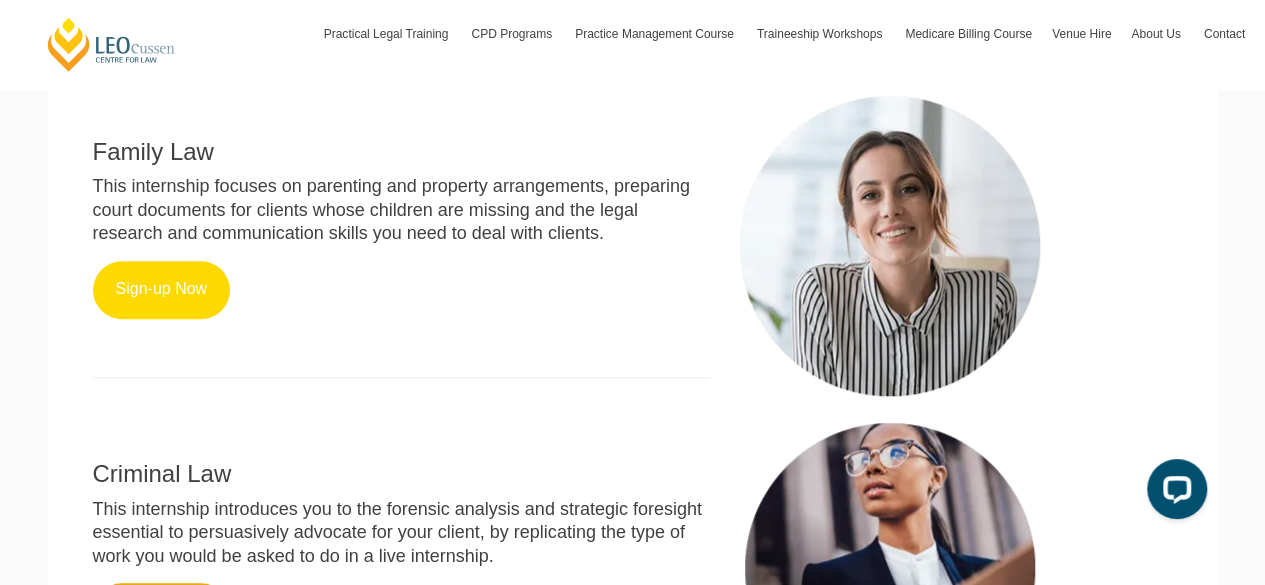 click on "Sign-up Now" at bounding box center (162, 290) 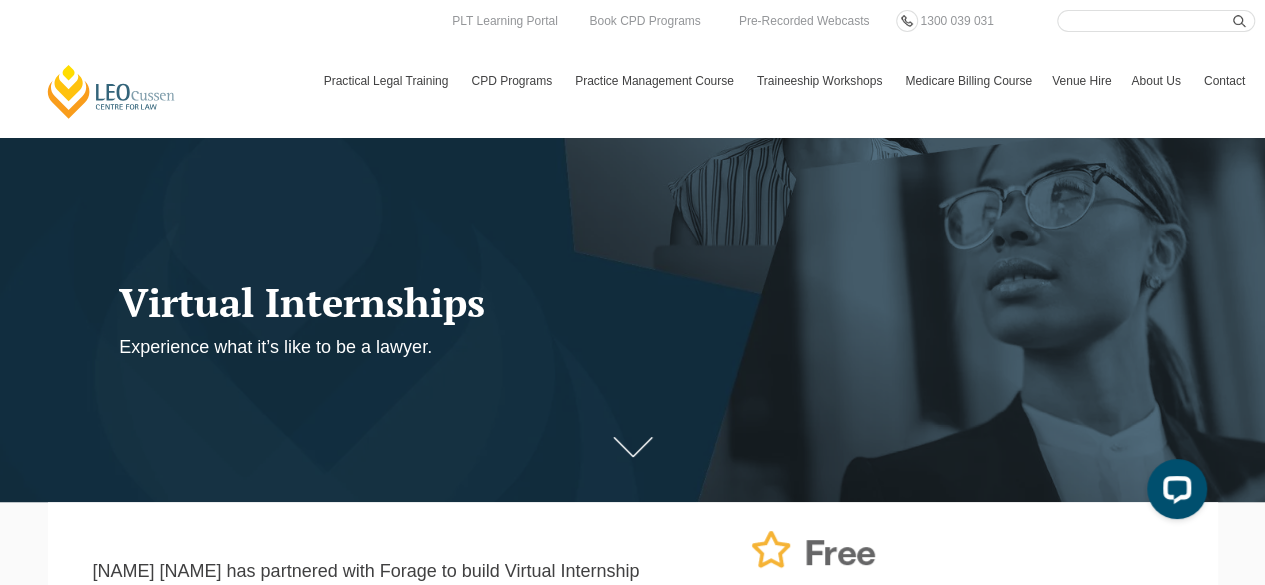 scroll, scrollTop: 0, scrollLeft: 0, axis: both 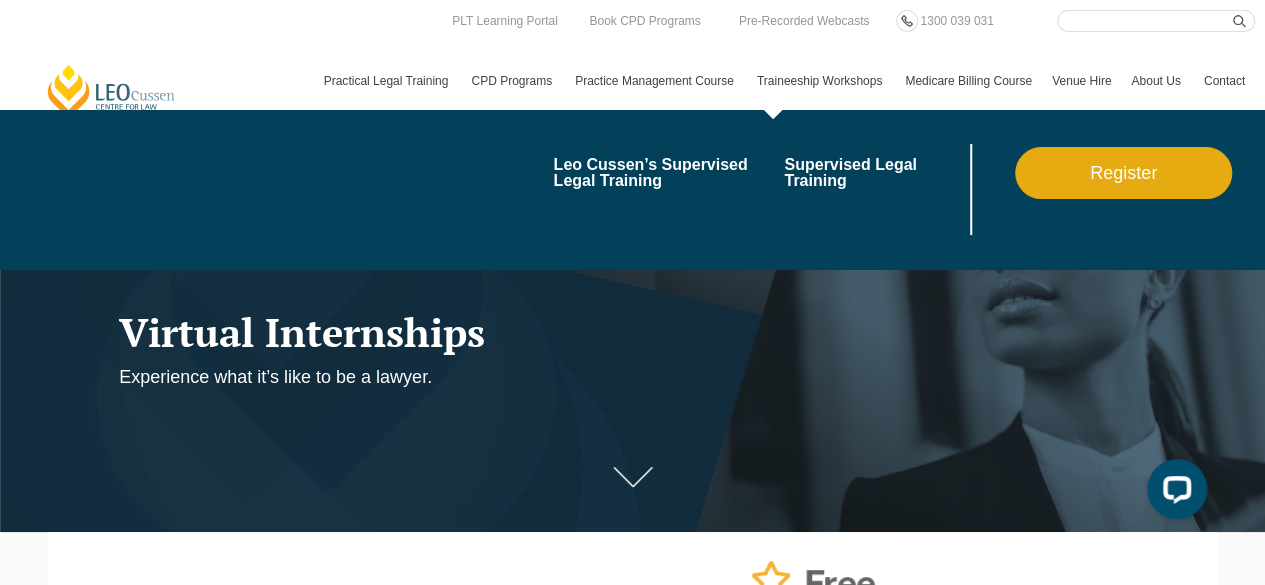 click on "Traineeship Workshops" at bounding box center [821, 81] 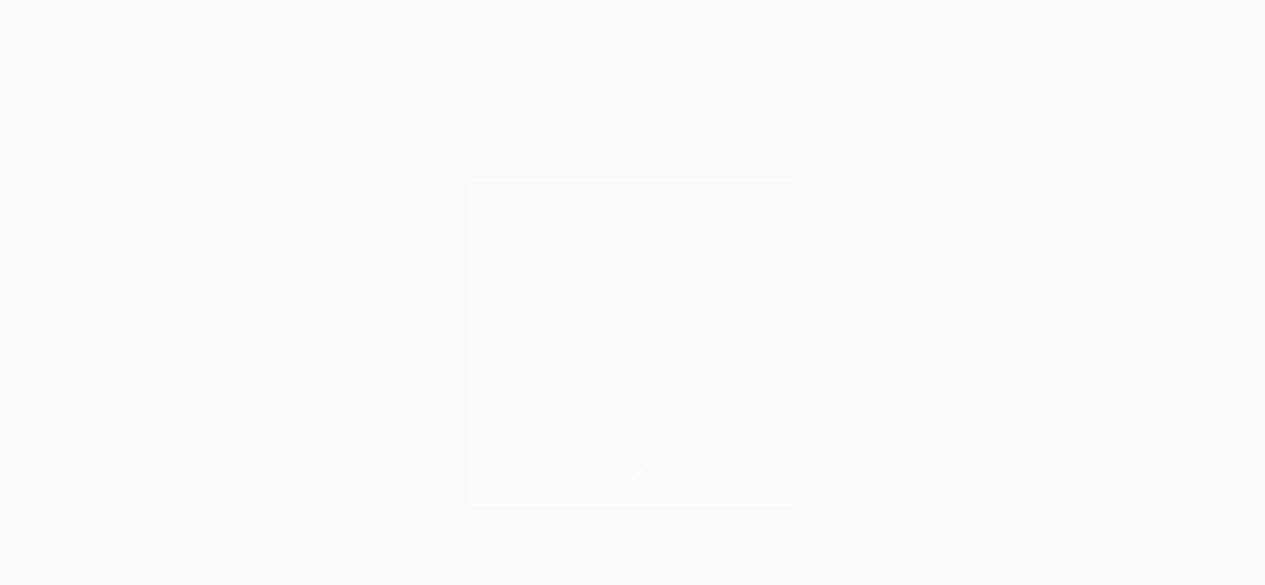 scroll, scrollTop: 0, scrollLeft: 0, axis: both 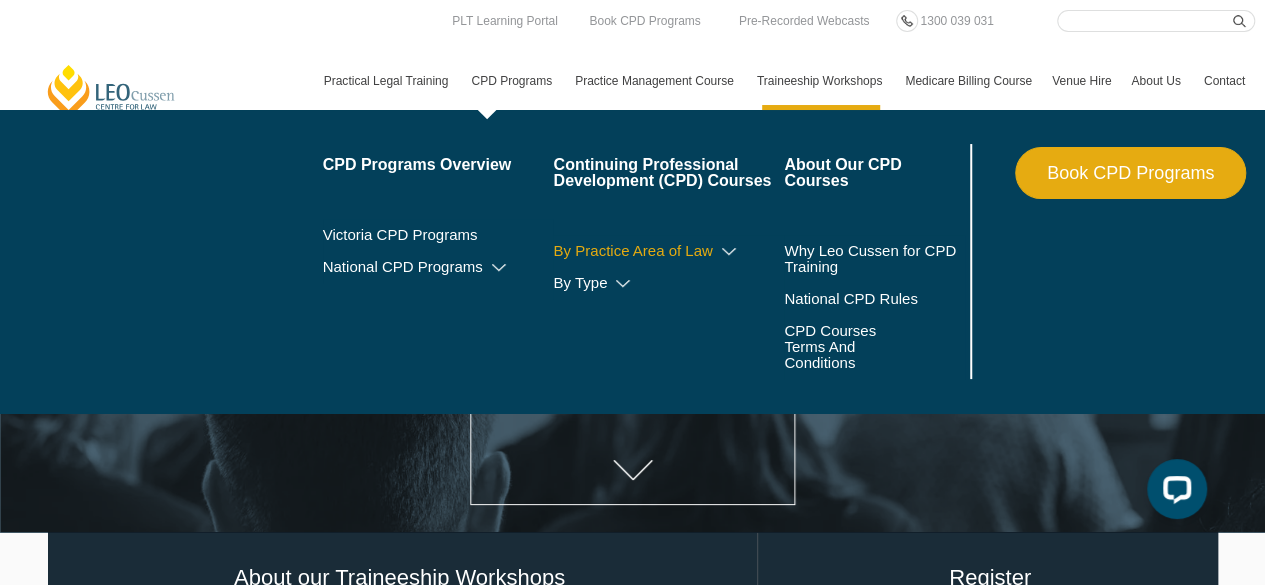 click on "By Practice Area of Law" at bounding box center (668, 251) 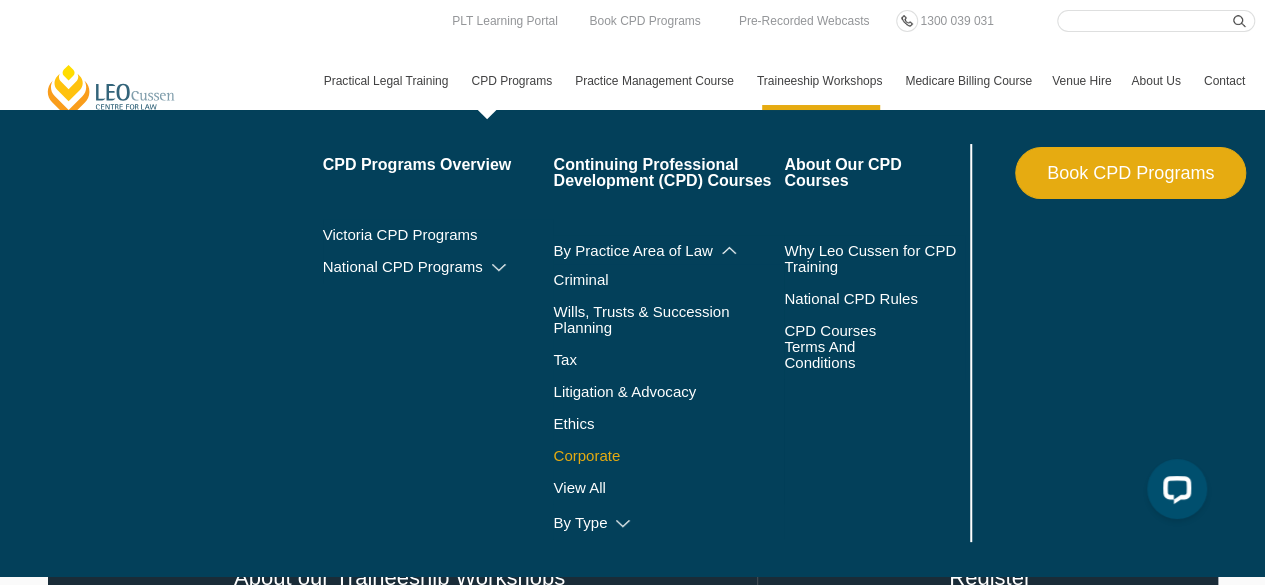 click on "Corporate" at bounding box center (668, 456) 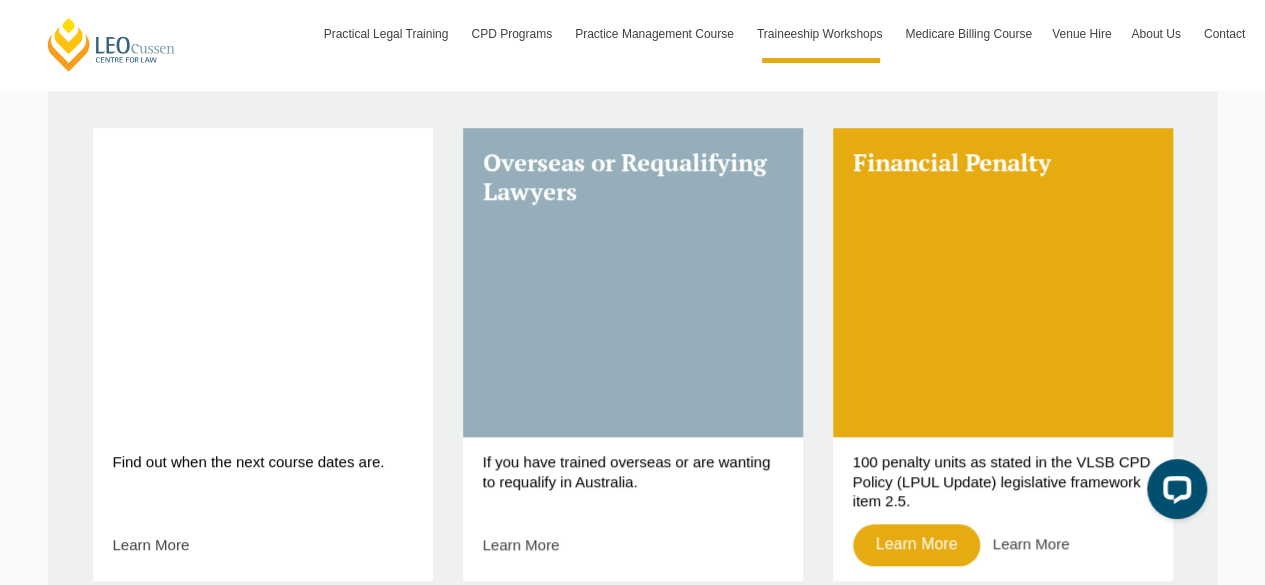 scroll, scrollTop: 868, scrollLeft: 0, axis: vertical 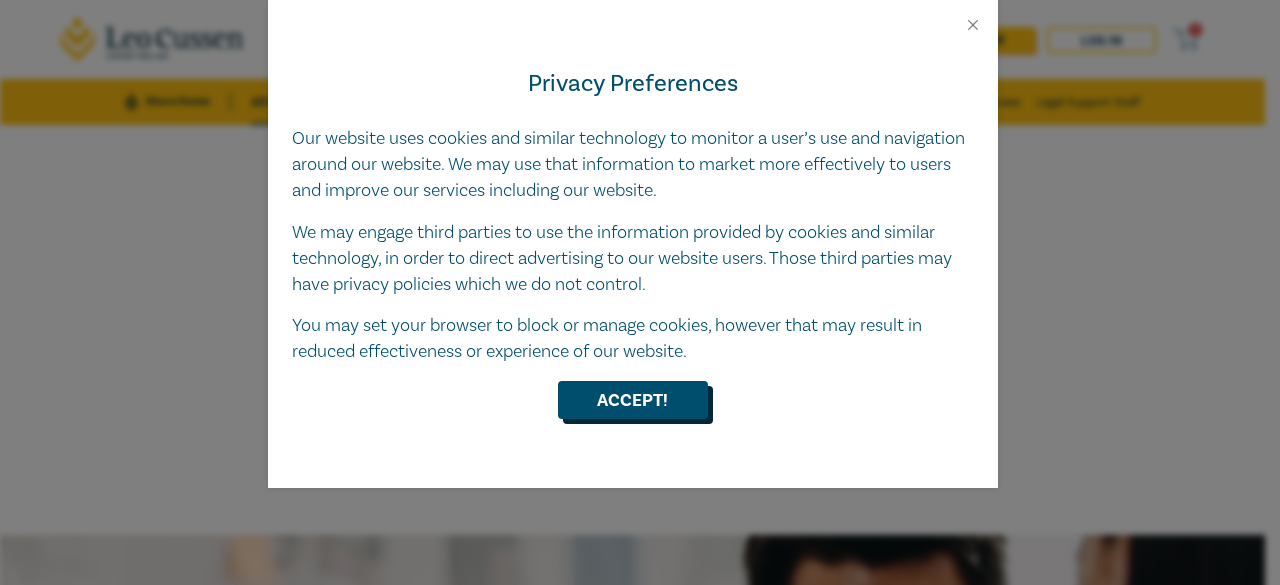 click on "Accept!" at bounding box center (633, 400) 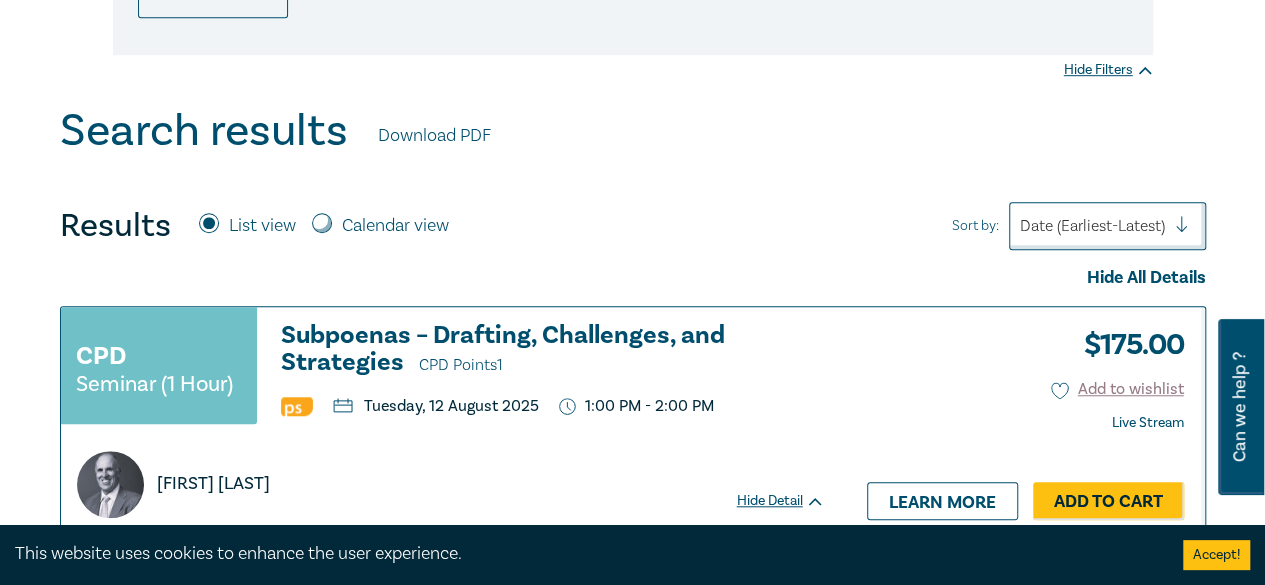 scroll, scrollTop: 631, scrollLeft: 0, axis: vertical 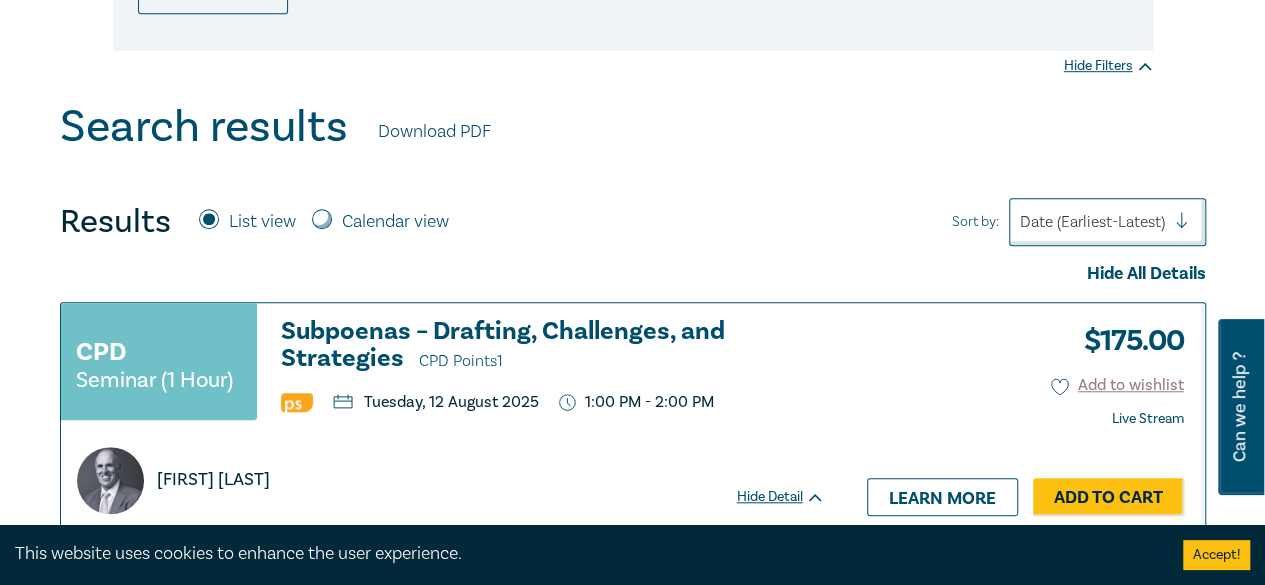click on "Download PDF" at bounding box center (434, 132) 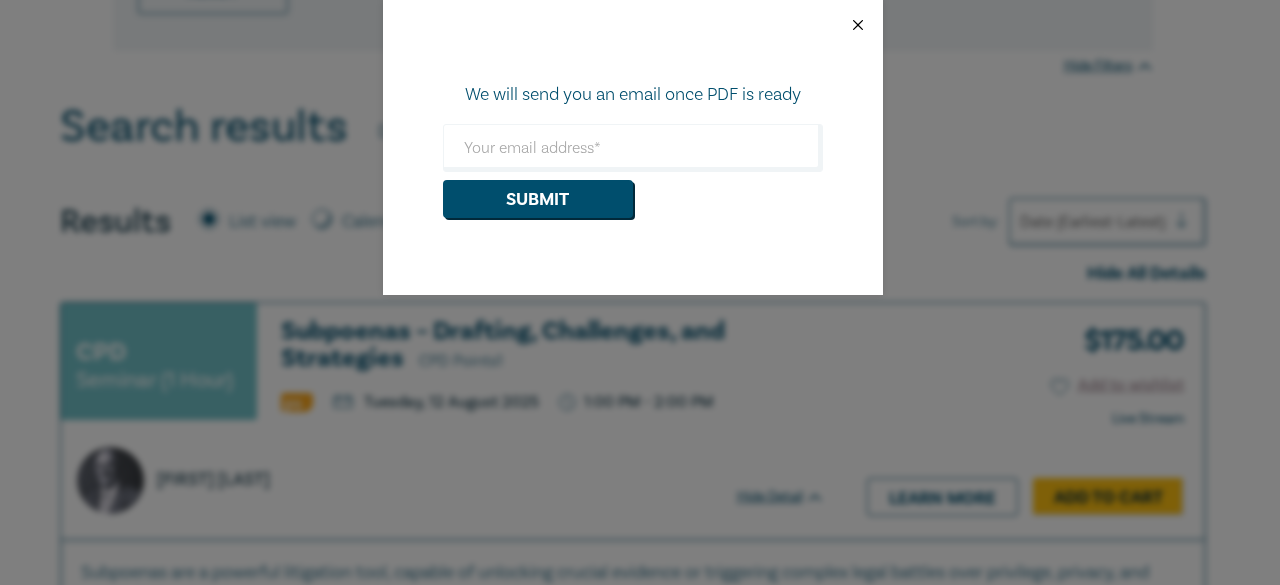 click at bounding box center (858, 25) 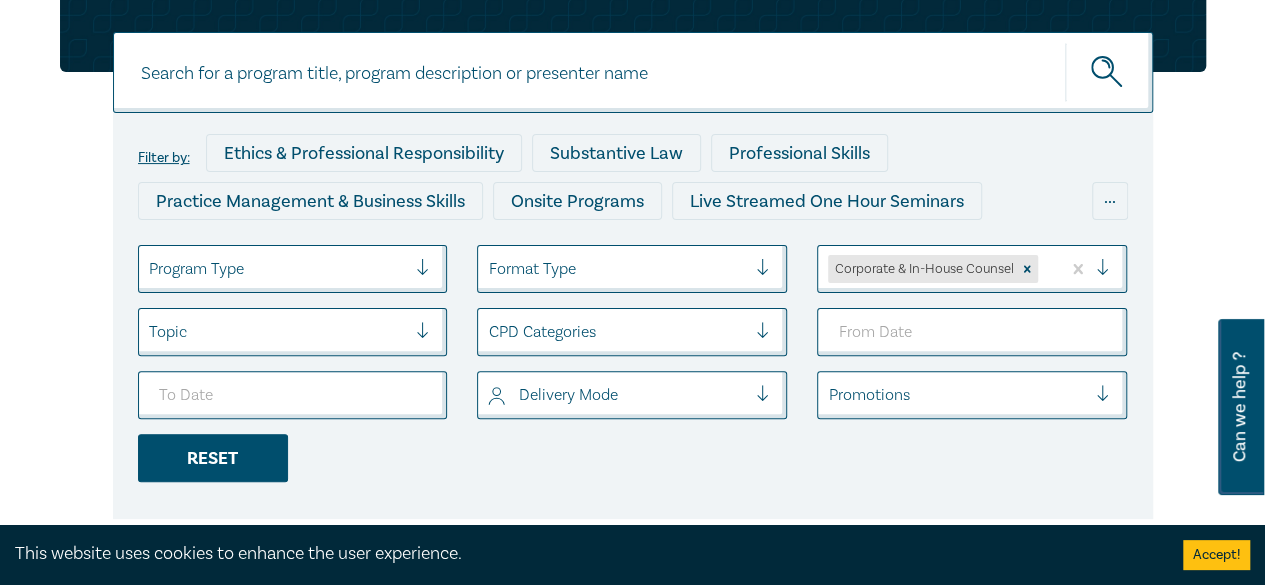 scroll, scrollTop: 0, scrollLeft: 0, axis: both 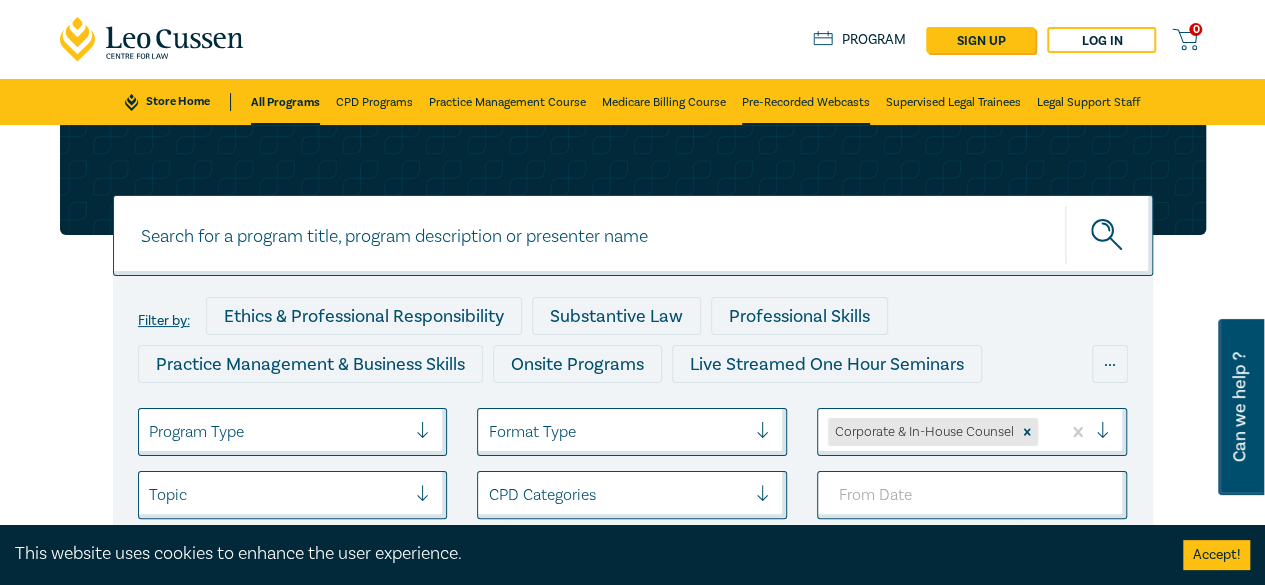 click on "Pre-Recorded Webcasts" at bounding box center [806, 102] 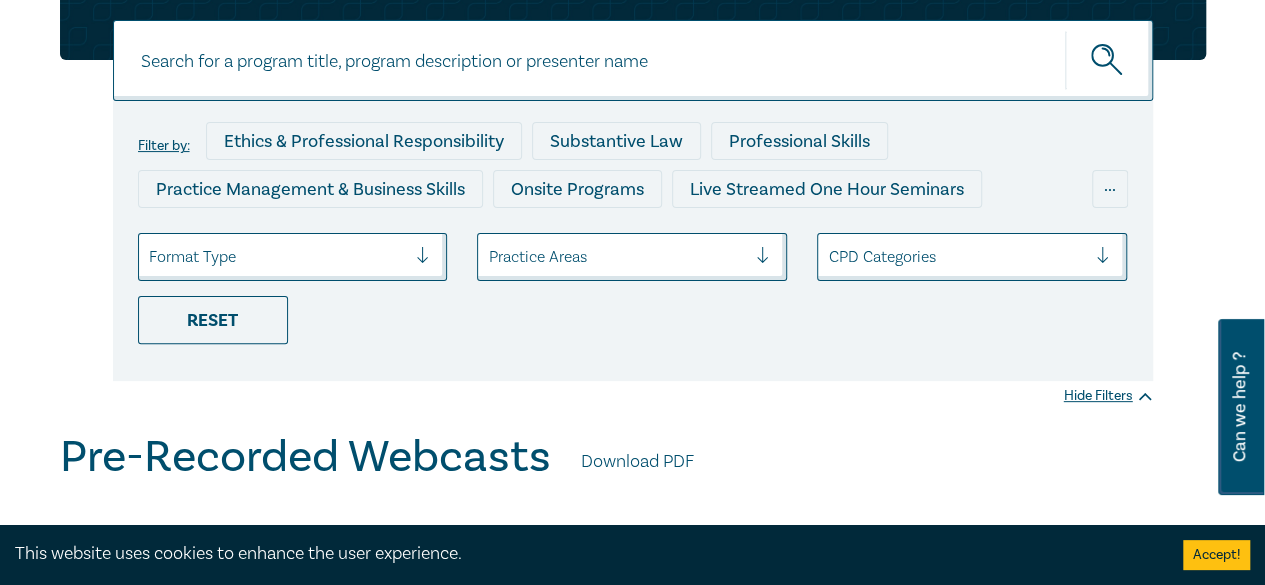 scroll, scrollTop: 177, scrollLeft: 0, axis: vertical 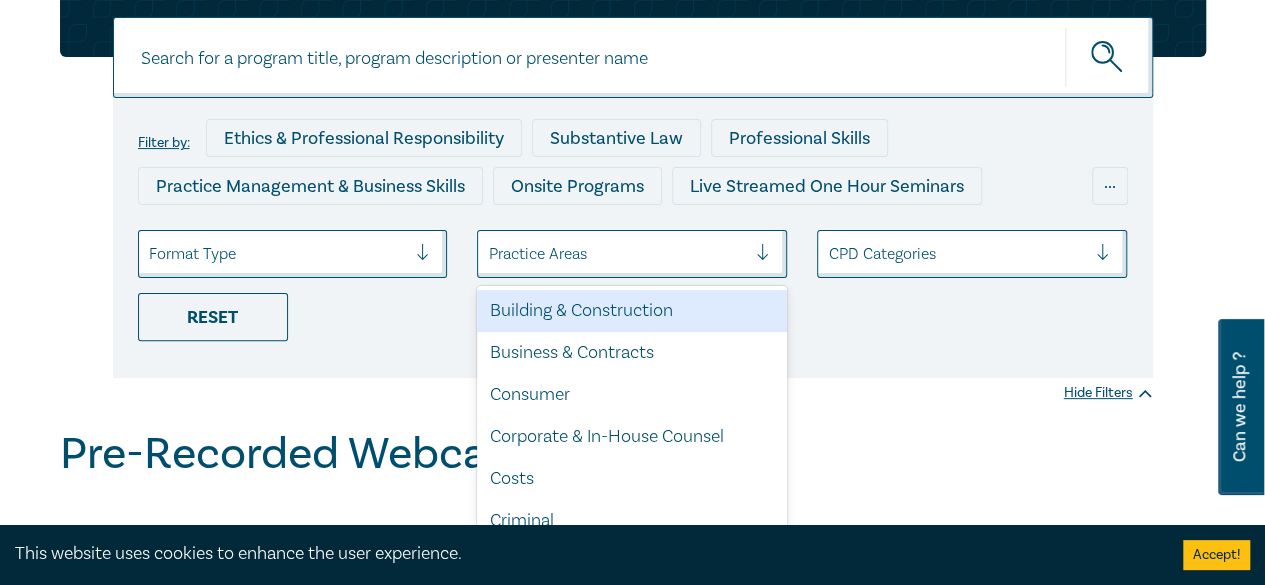 click at bounding box center (771, 254) 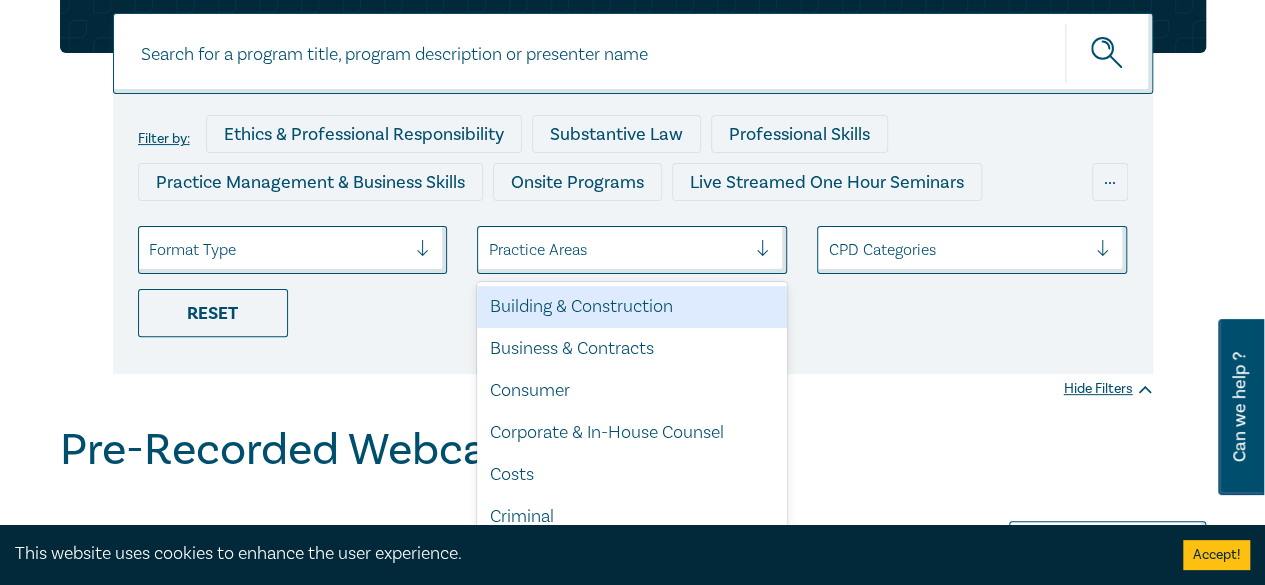 scroll, scrollTop: 186, scrollLeft: 0, axis: vertical 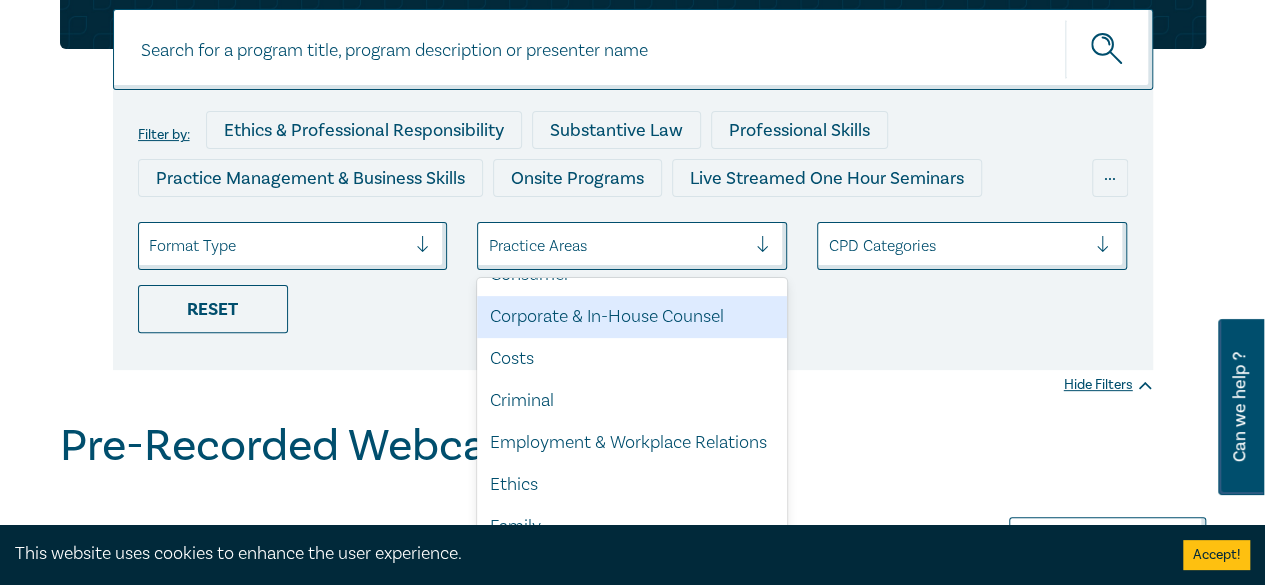 click on "Corporate & In-House Counsel" at bounding box center [632, 317] 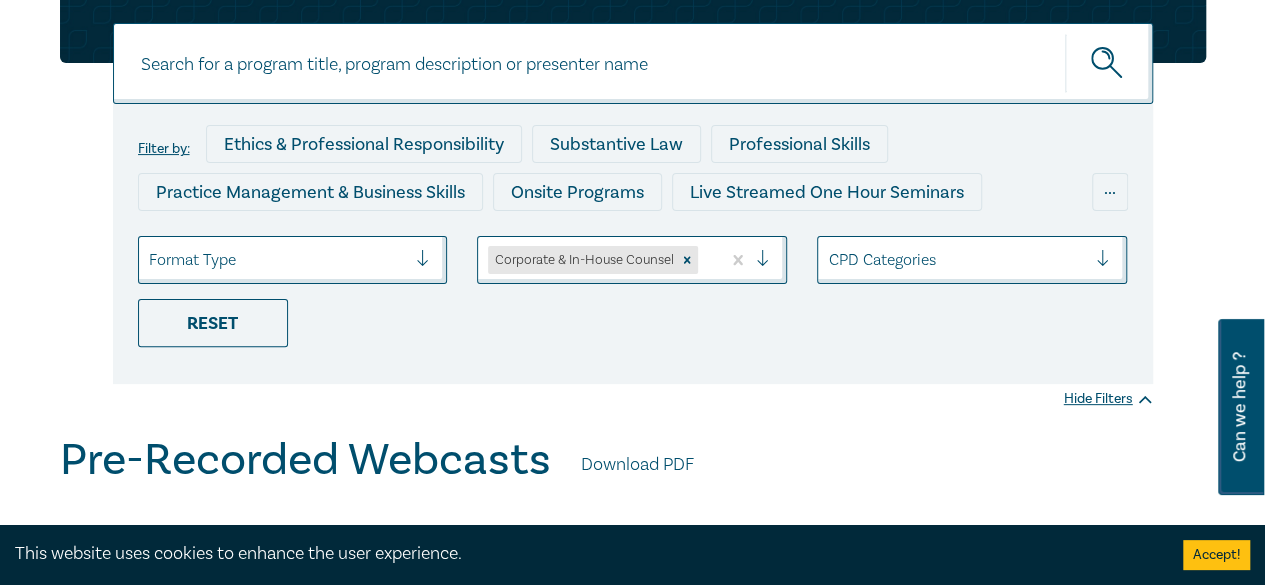scroll, scrollTop: 179, scrollLeft: 0, axis: vertical 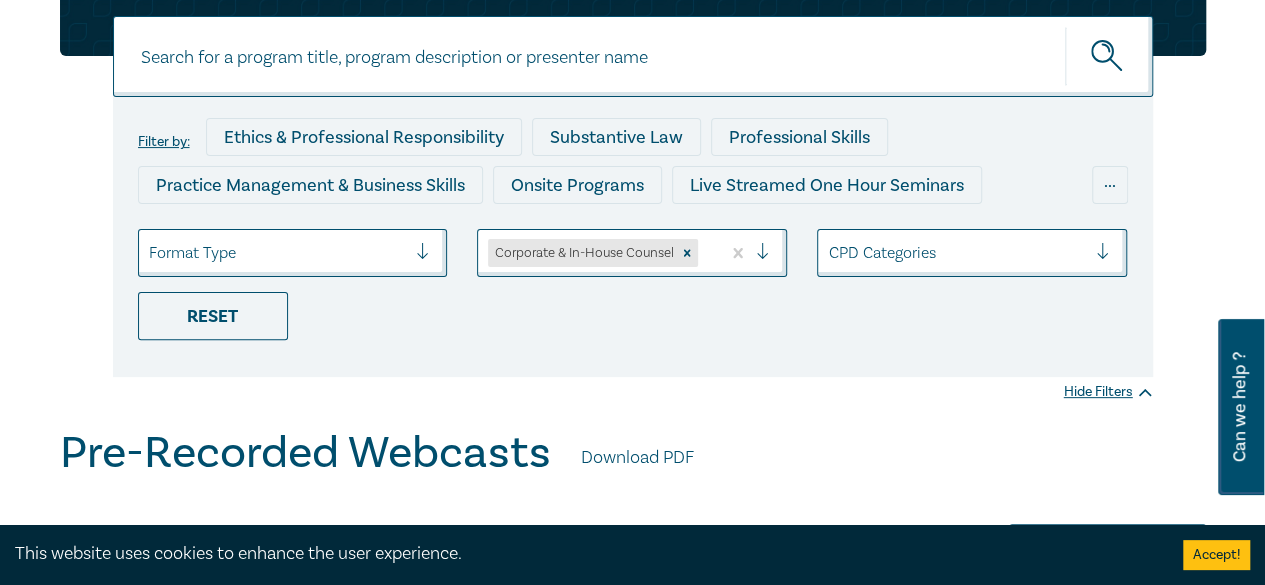 click at bounding box center [957, 253] 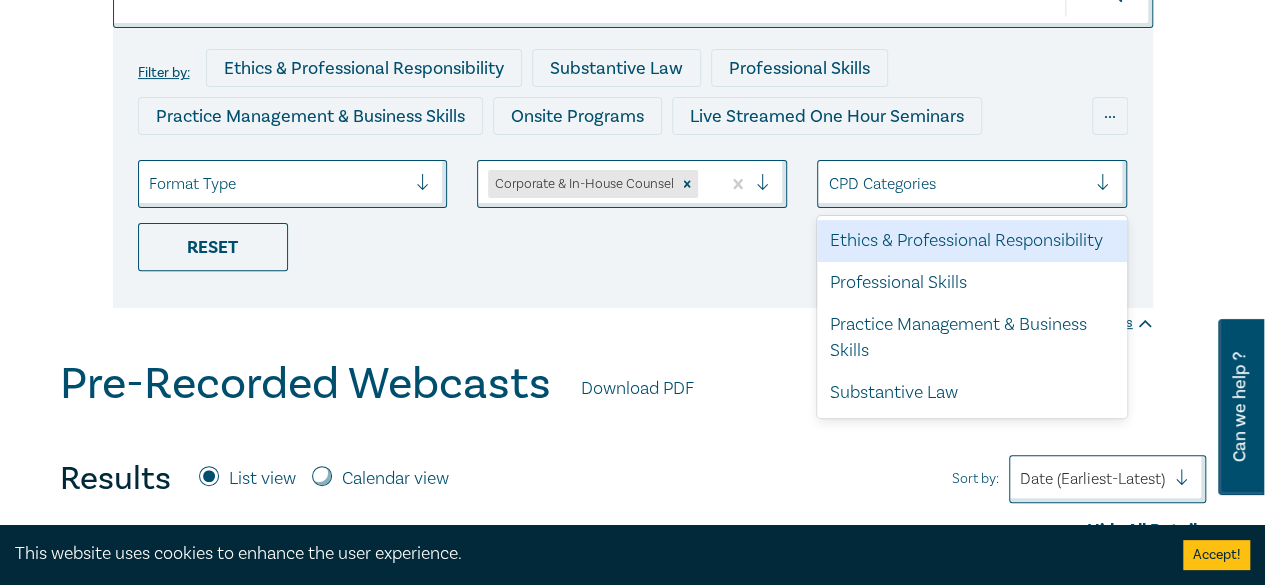 scroll, scrollTop: 250, scrollLeft: 0, axis: vertical 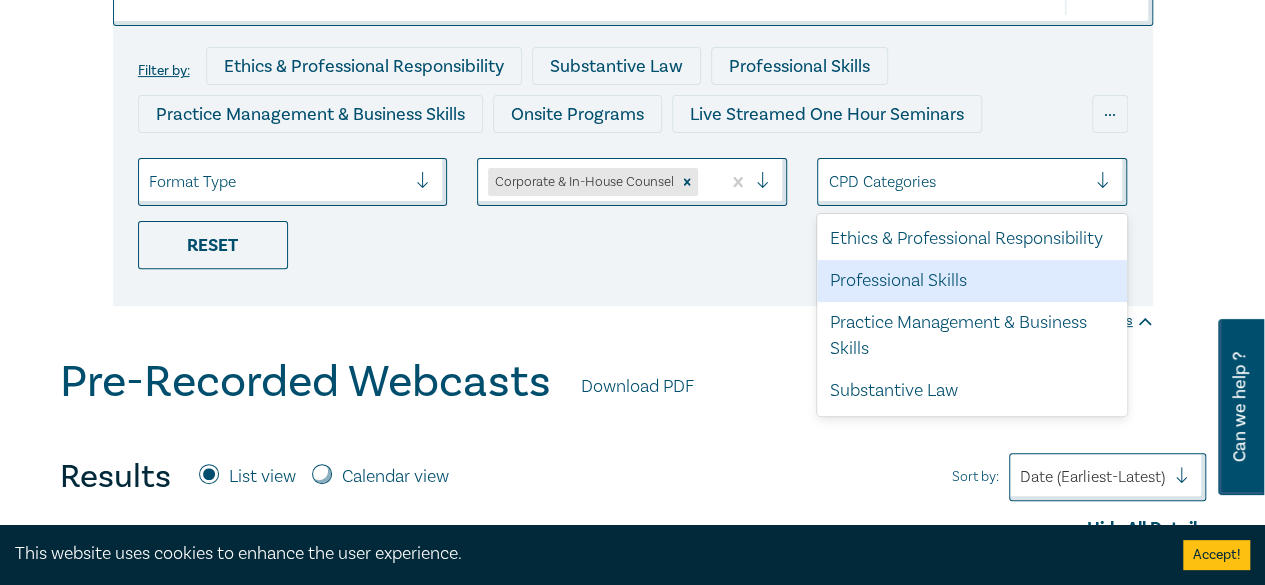 click on "Professional Skills" at bounding box center [972, 281] 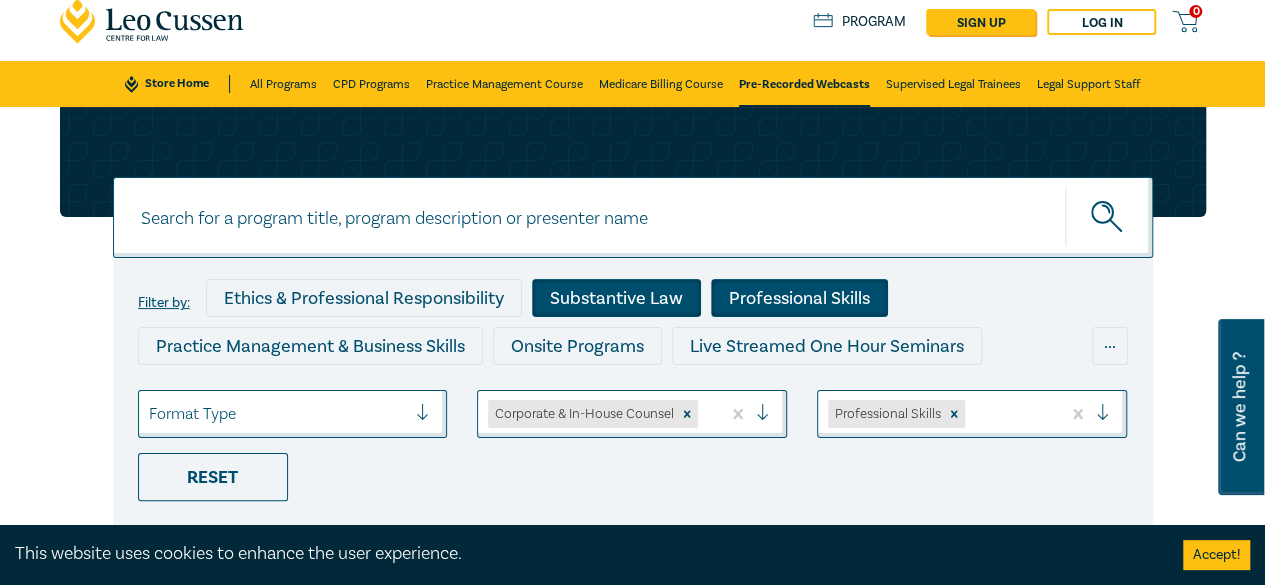 scroll, scrollTop: 0, scrollLeft: 0, axis: both 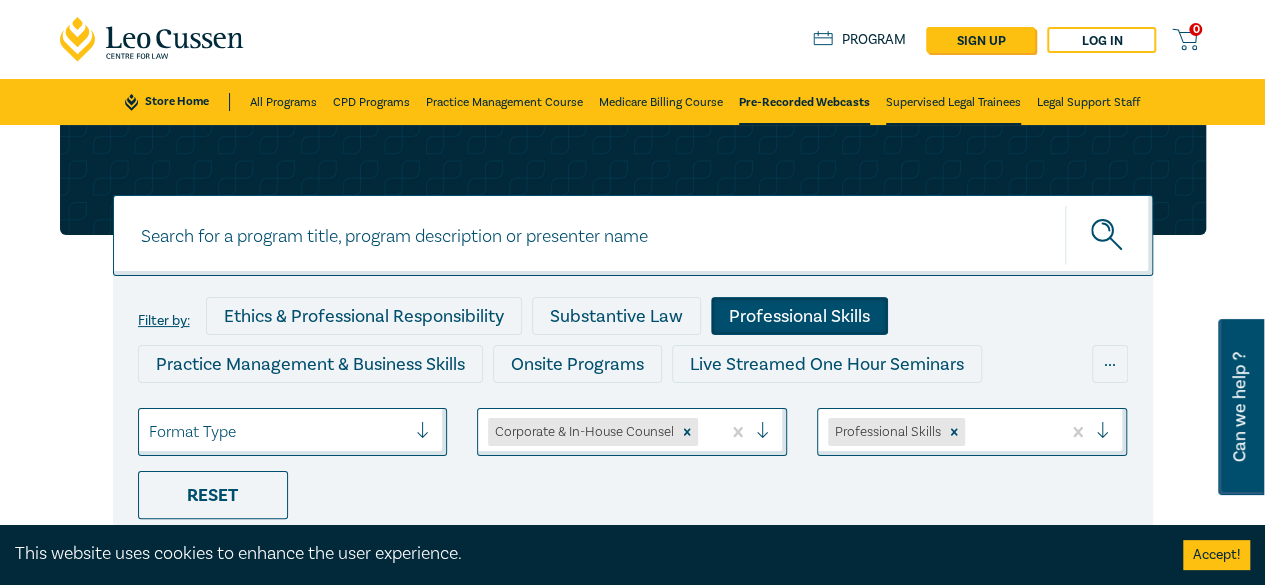 click on "Supervised Legal Trainees" at bounding box center [953, 102] 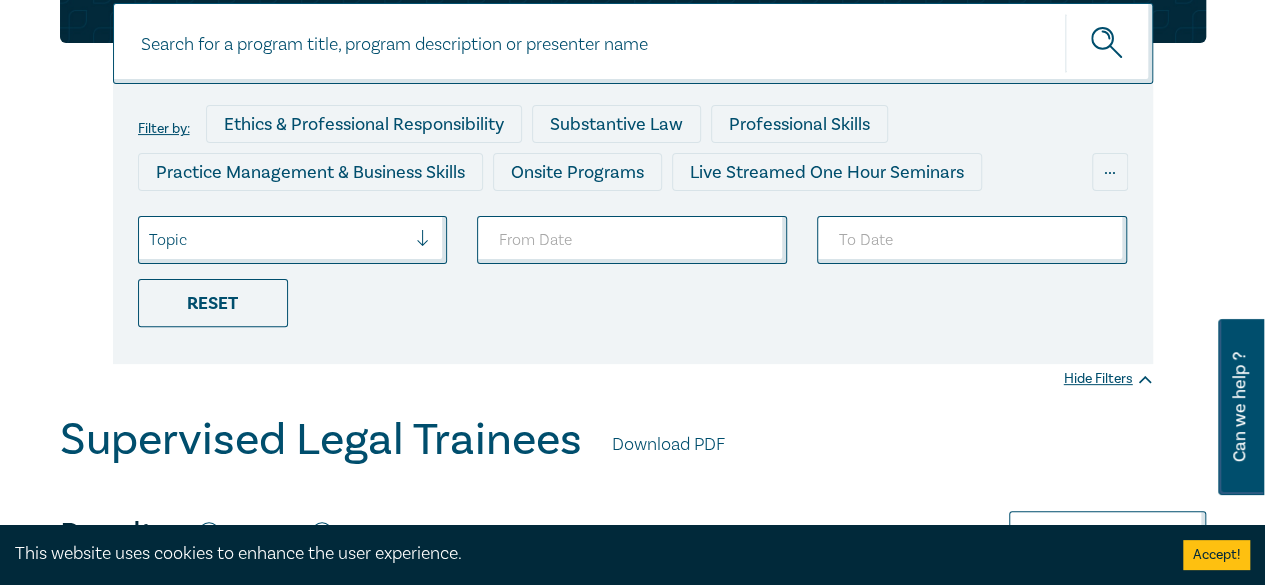 scroll, scrollTop: 0, scrollLeft: 0, axis: both 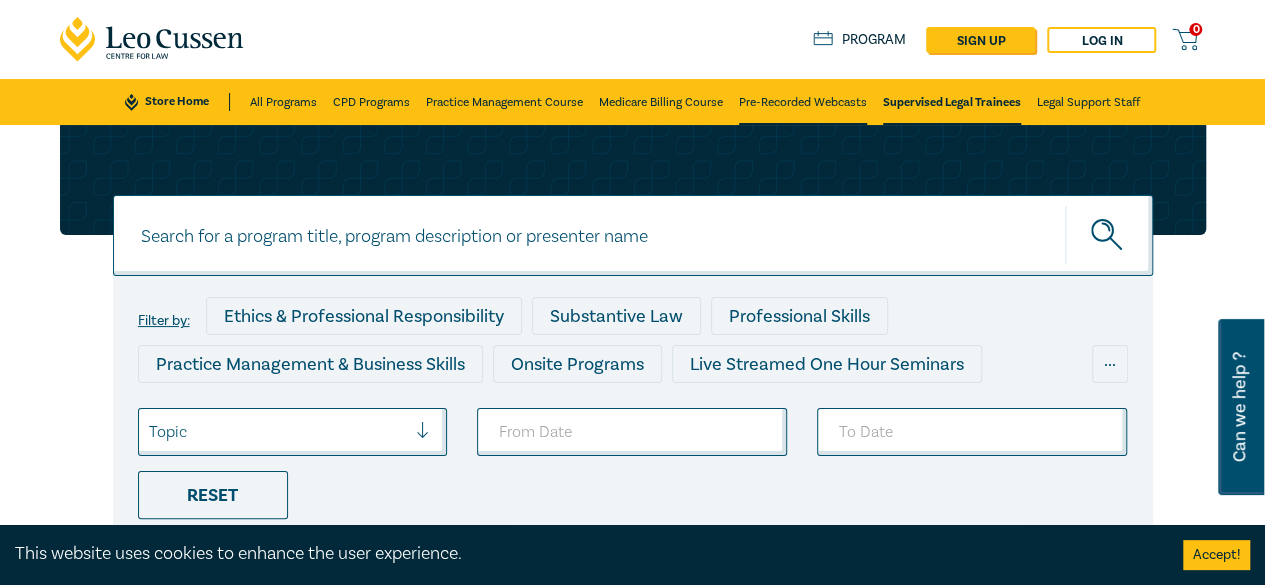 click on "Pre-Recorded Webcasts" at bounding box center (803, 102) 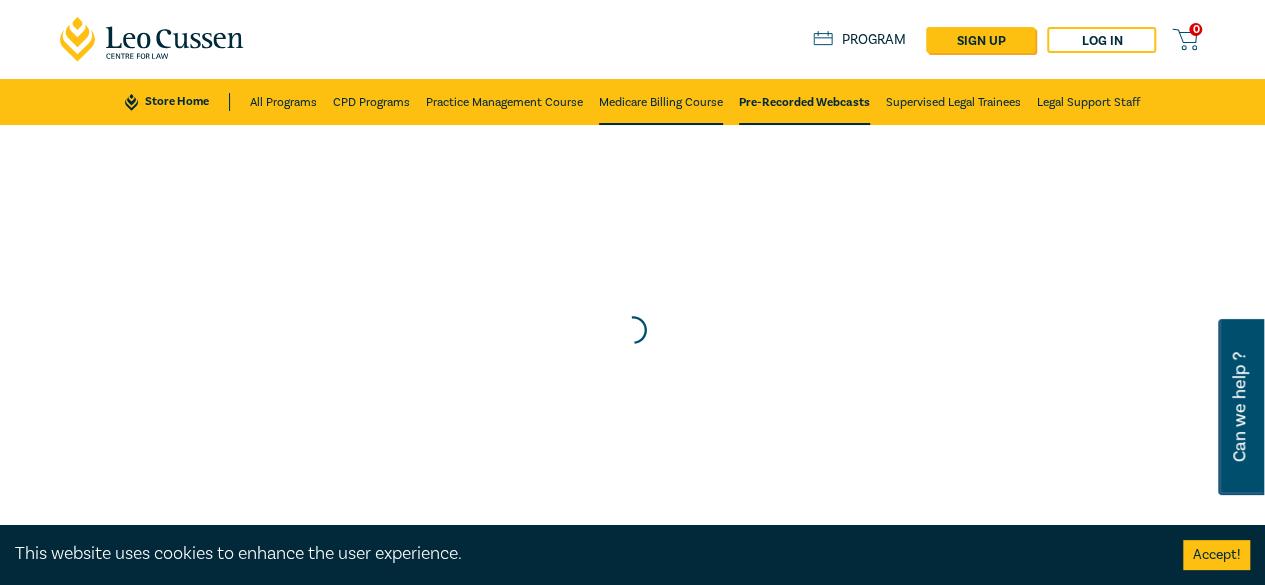 click on "Medicare Billing Course" at bounding box center (661, 102) 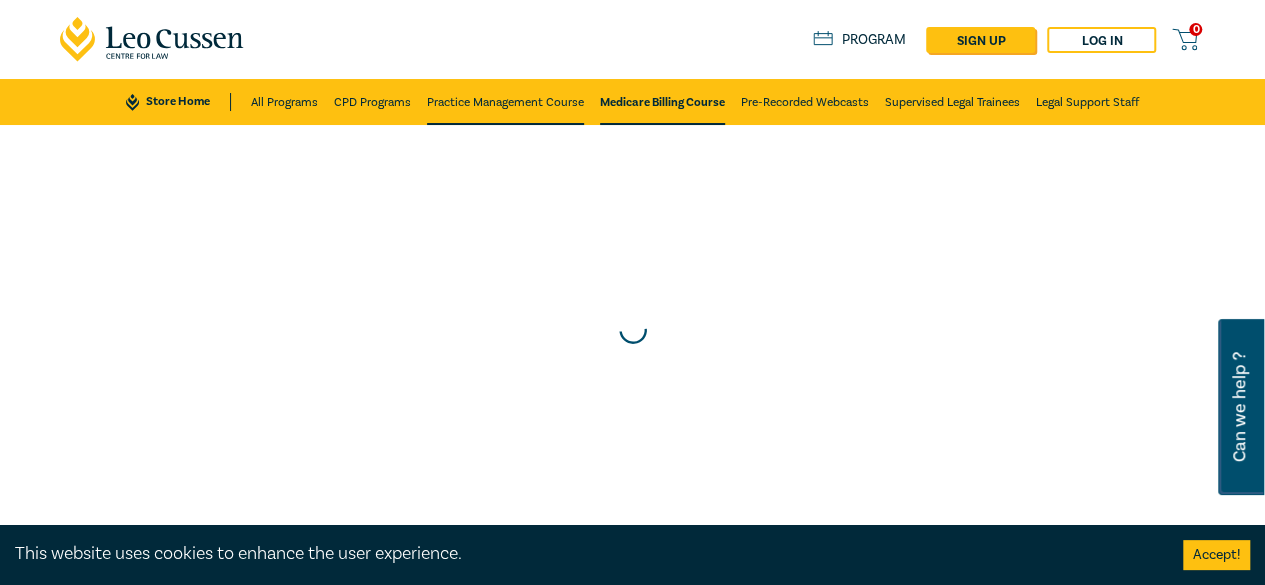 click on "Practice Management Course" at bounding box center (505, 102) 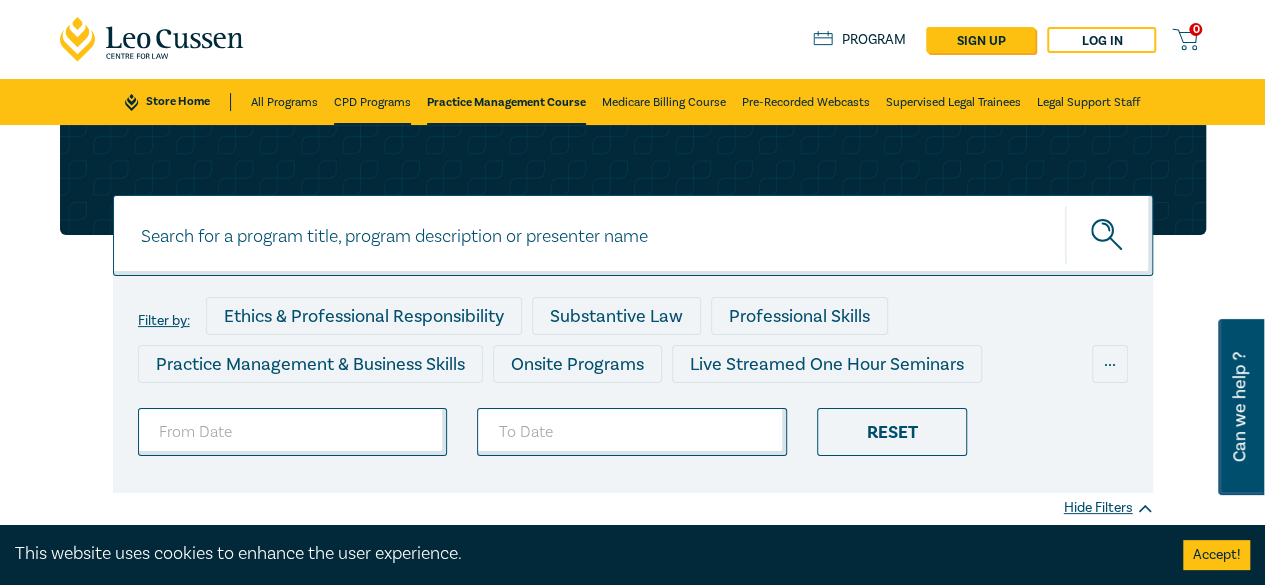 click on "CPD Programs" at bounding box center (372, 102) 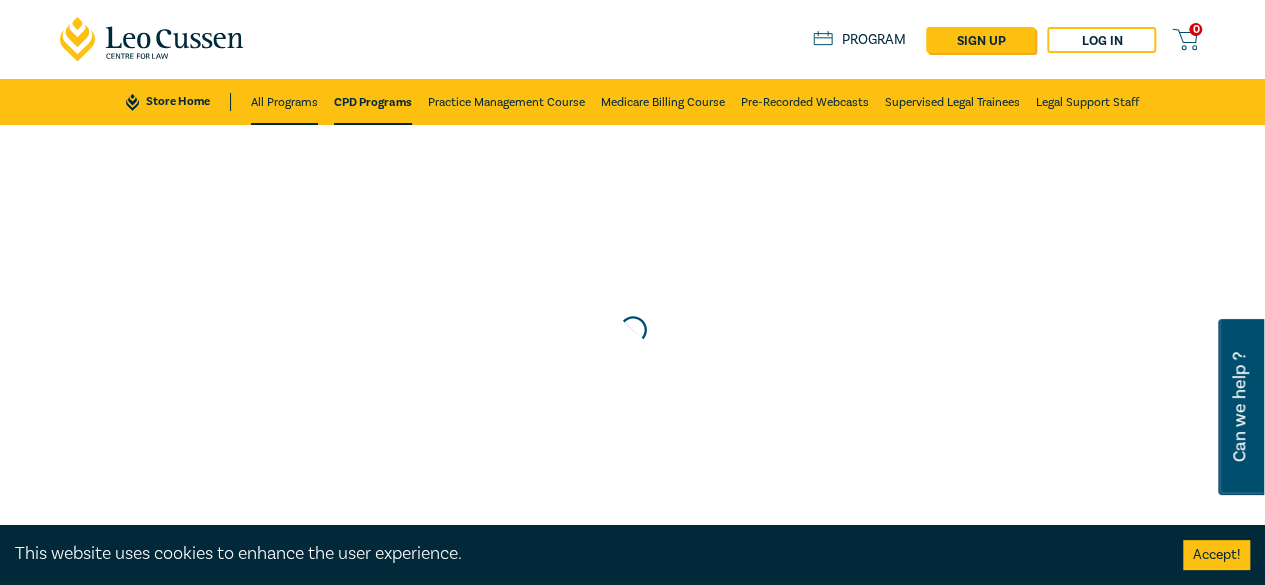 click on "All Programs" at bounding box center [284, 102] 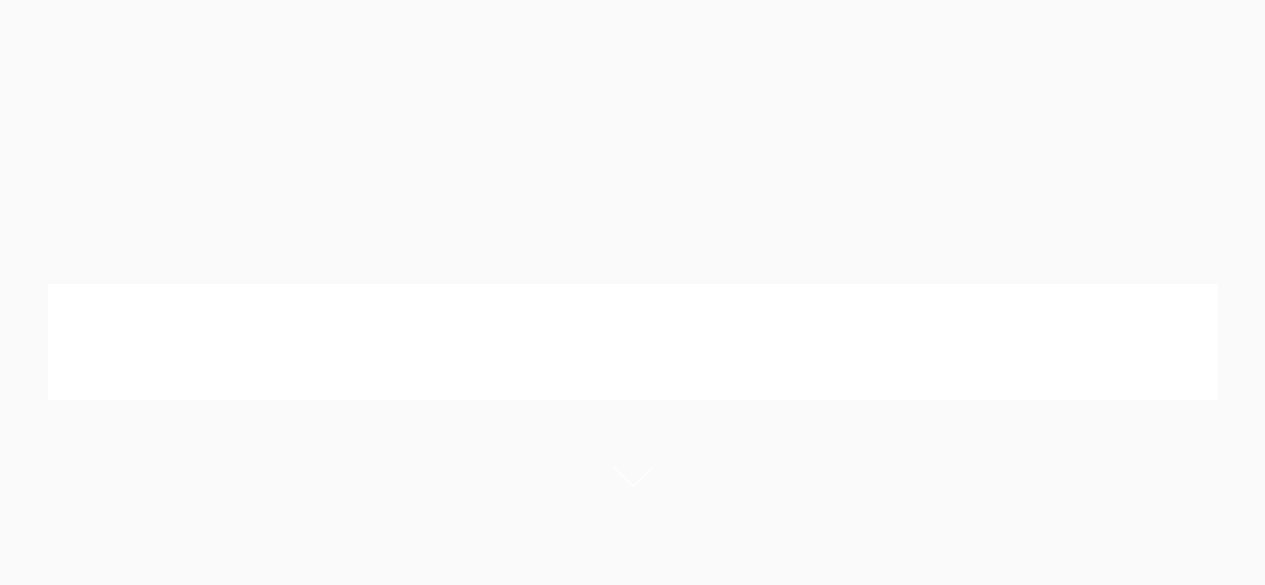 scroll, scrollTop: 0, scrollLeft: 0, axis: both 